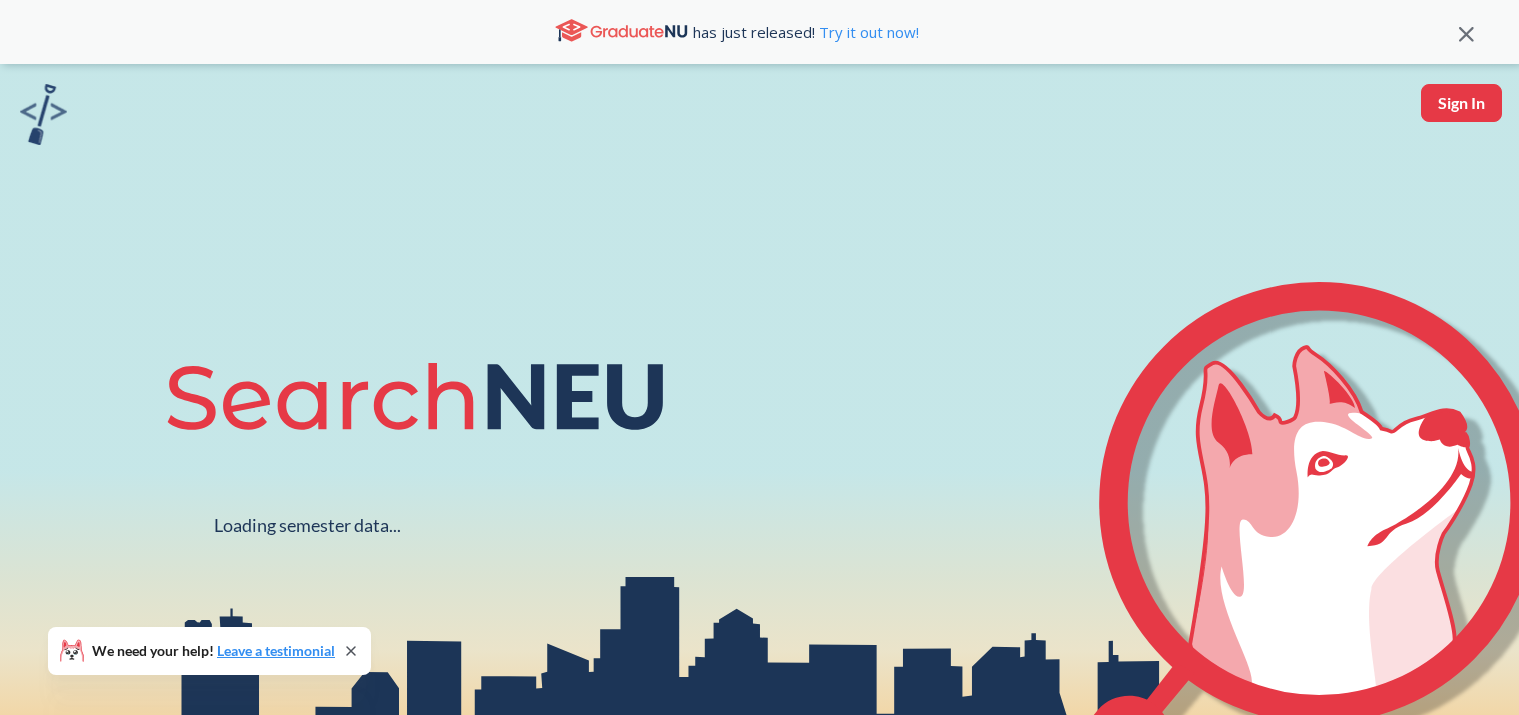 scroll, scrollTop: 0, scrollLeft: 0, axis: both 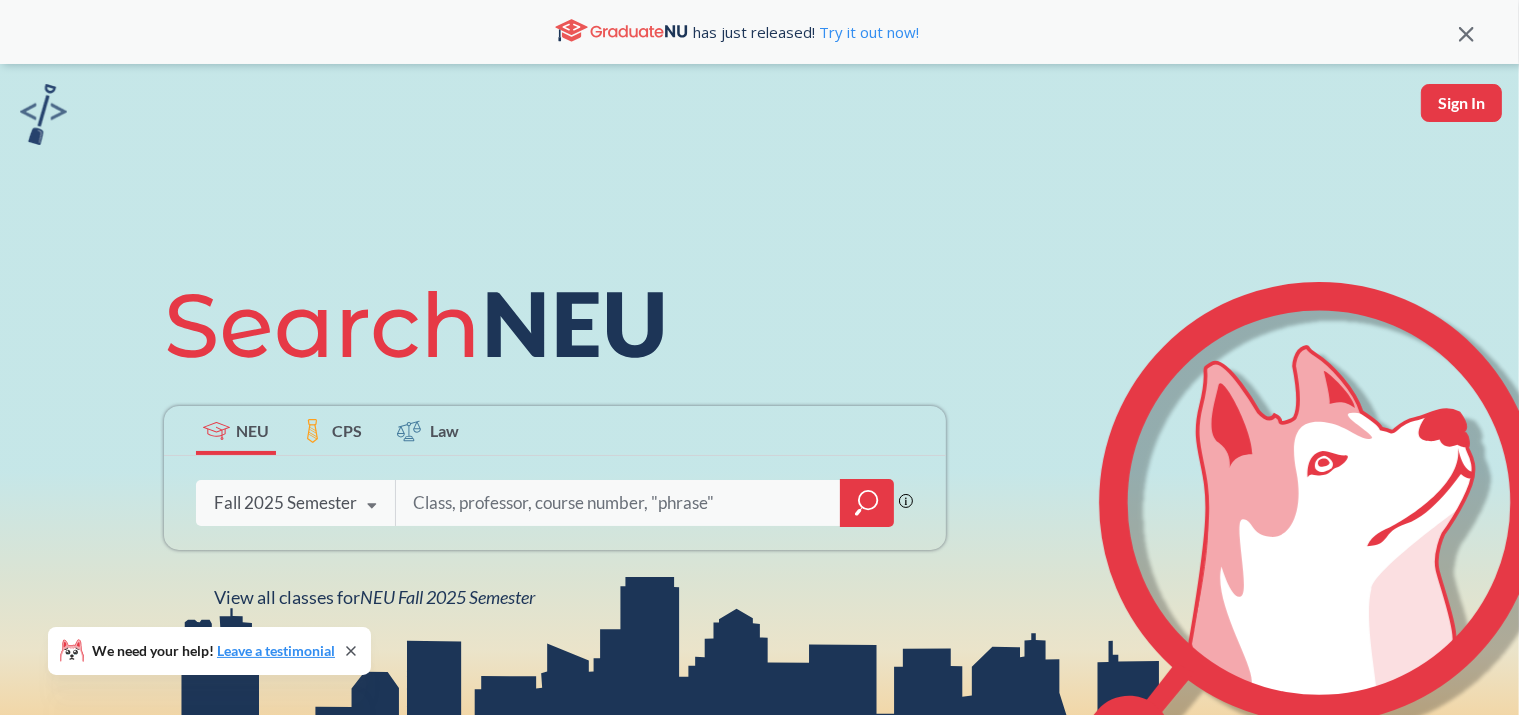 click on "Fall 2025 Semester" at bounding box center [285, 503] 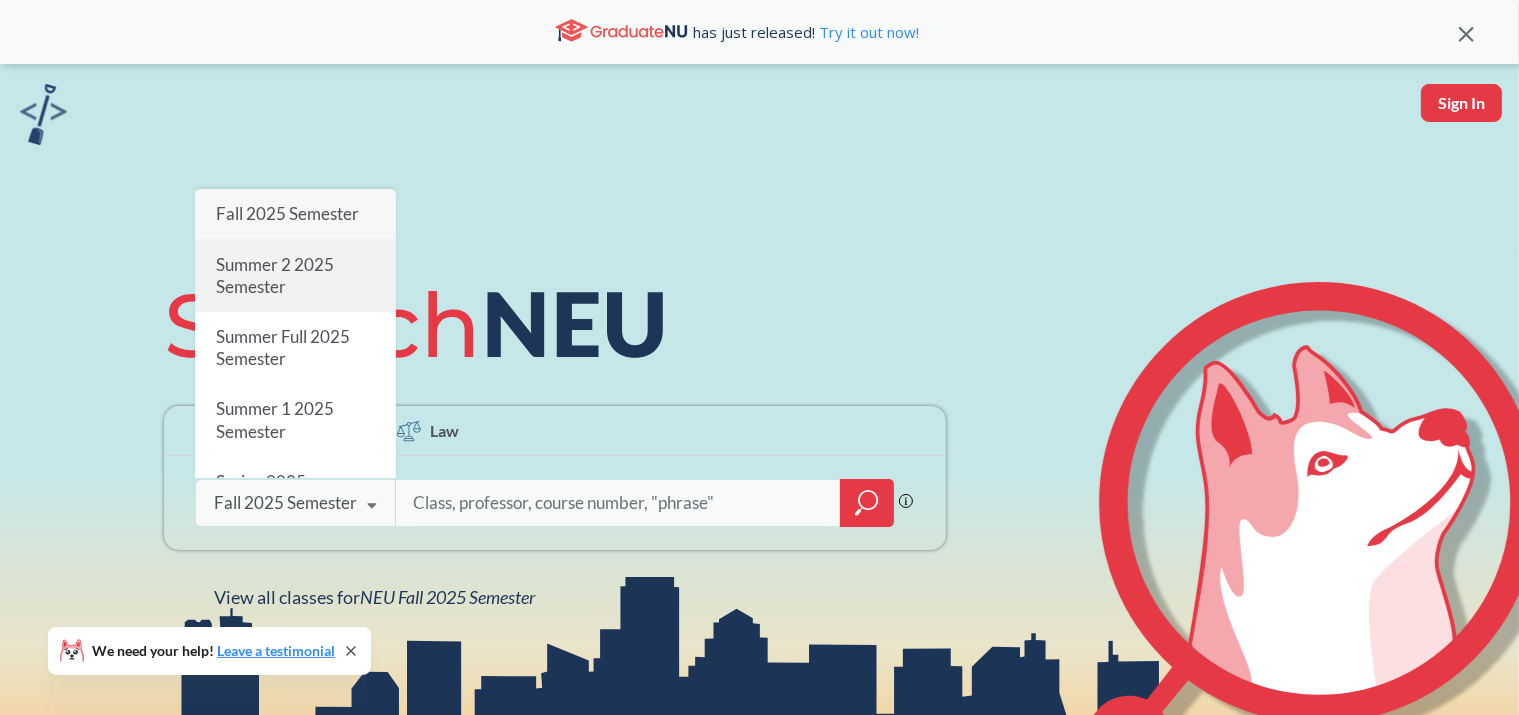 click on "Summer 2 2025 Semester" at bounding box center [295, 276] 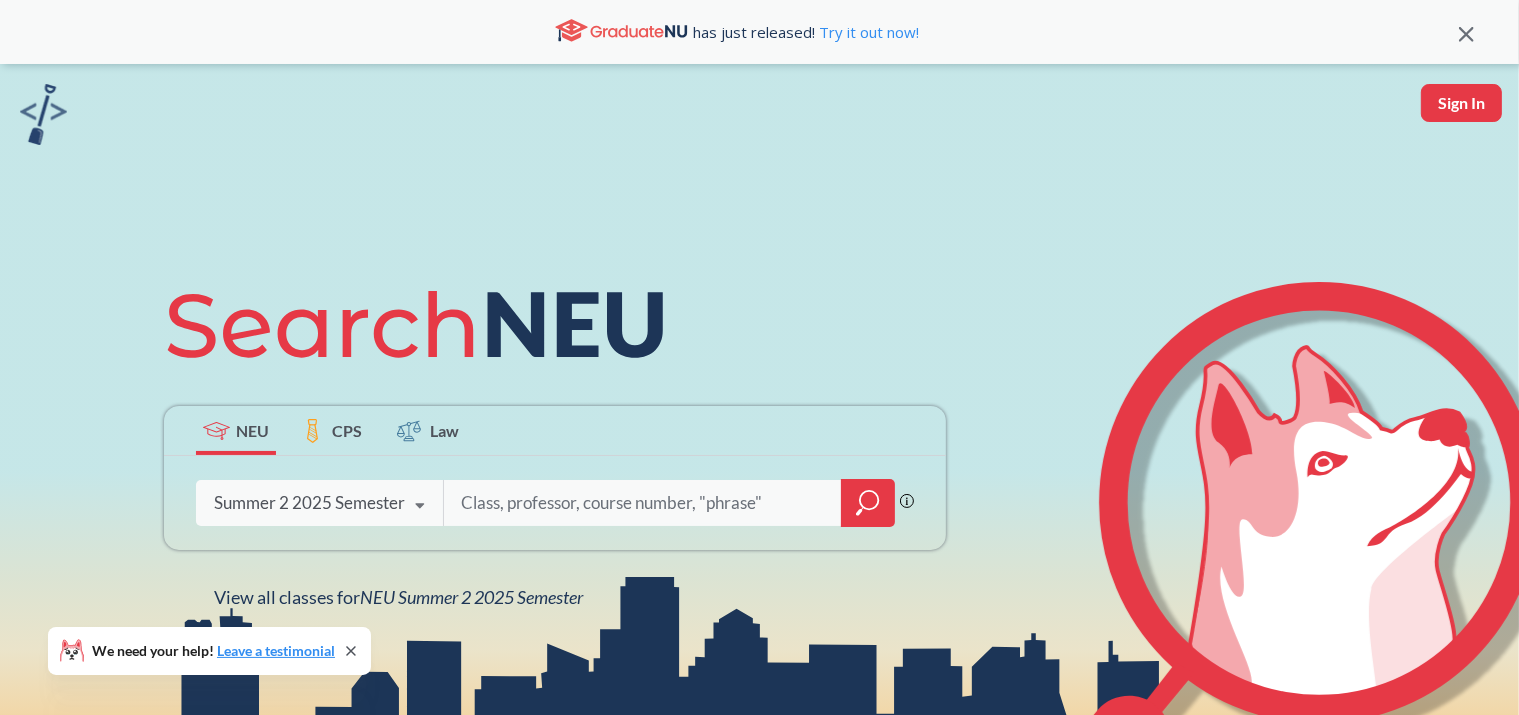 click at bounding box center [643, 503] 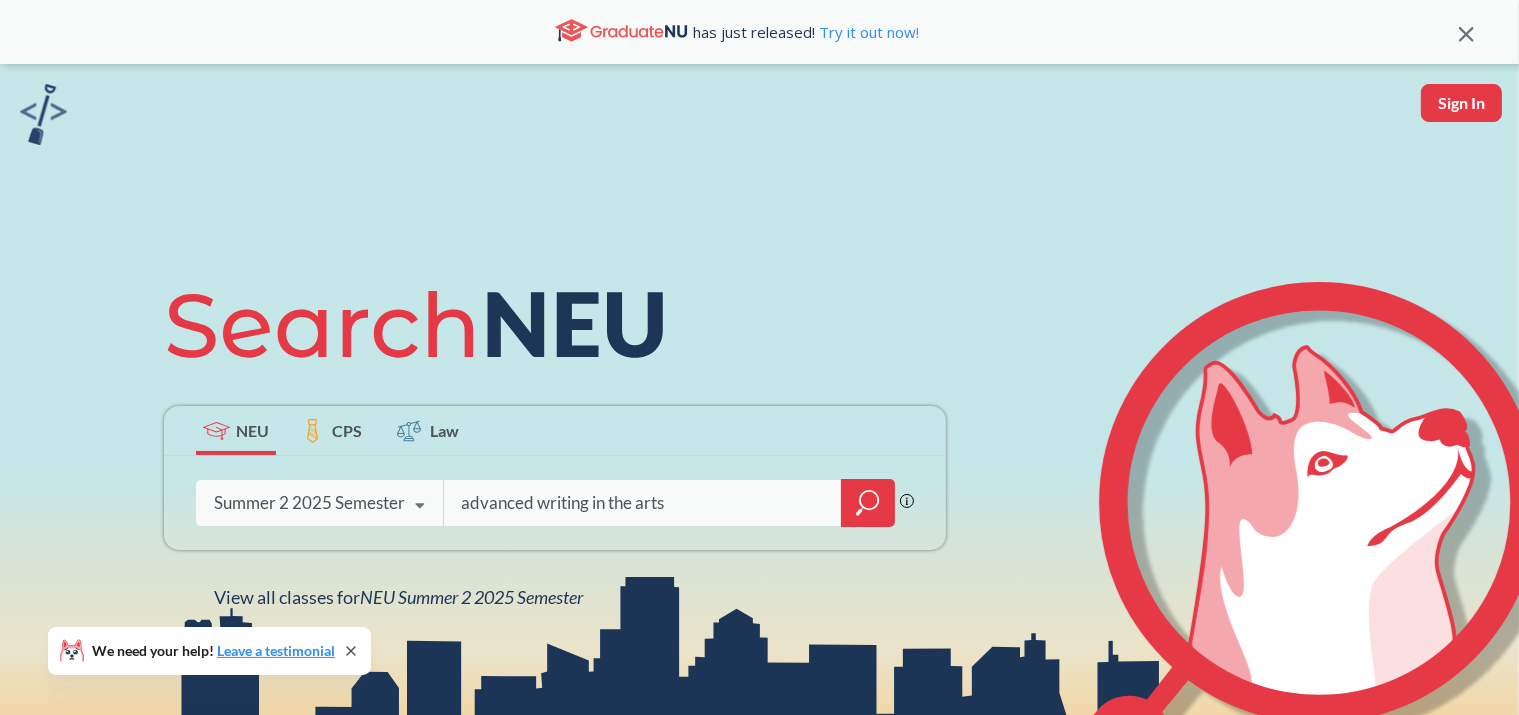 type on "advanced writing in the arts" 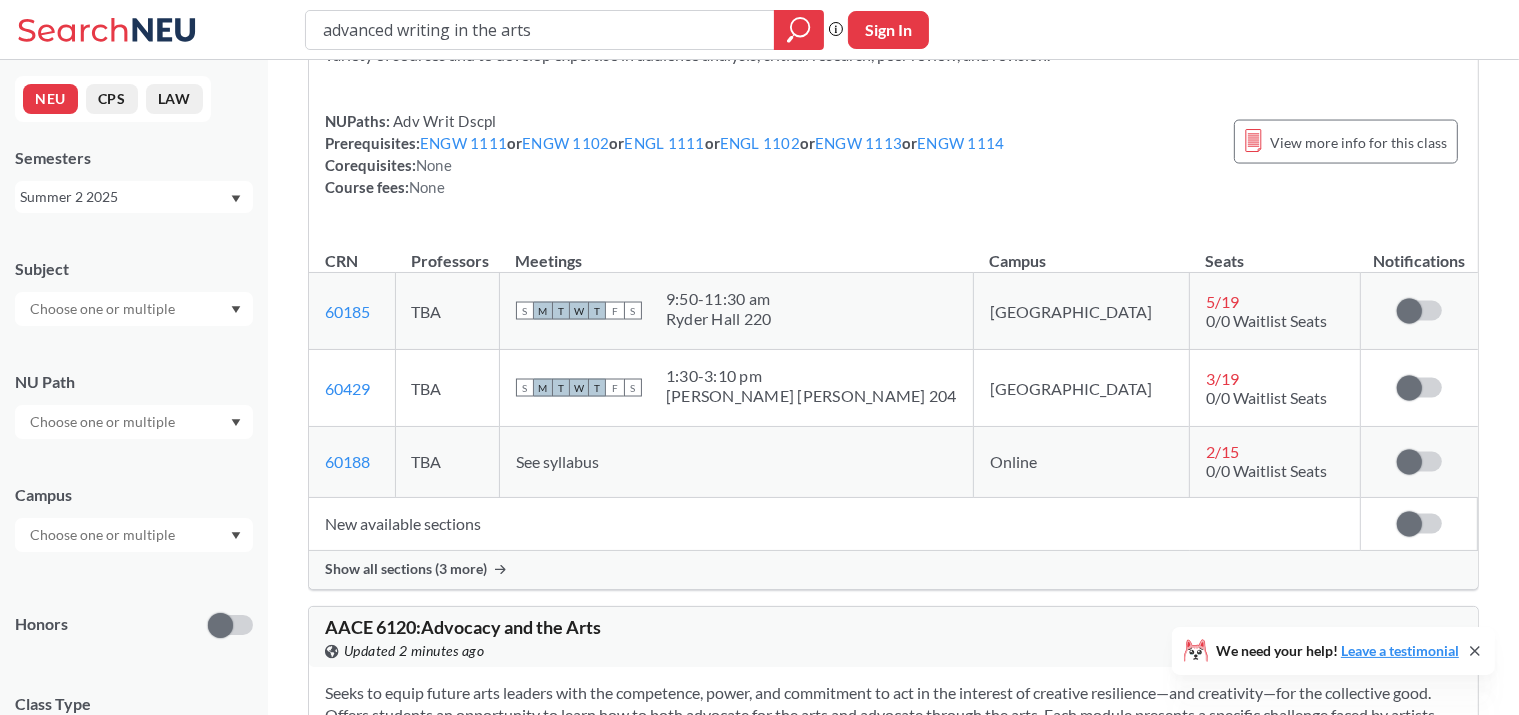 scroll, scrollTop: 3356, scrollLeft: 0, axis: vertical 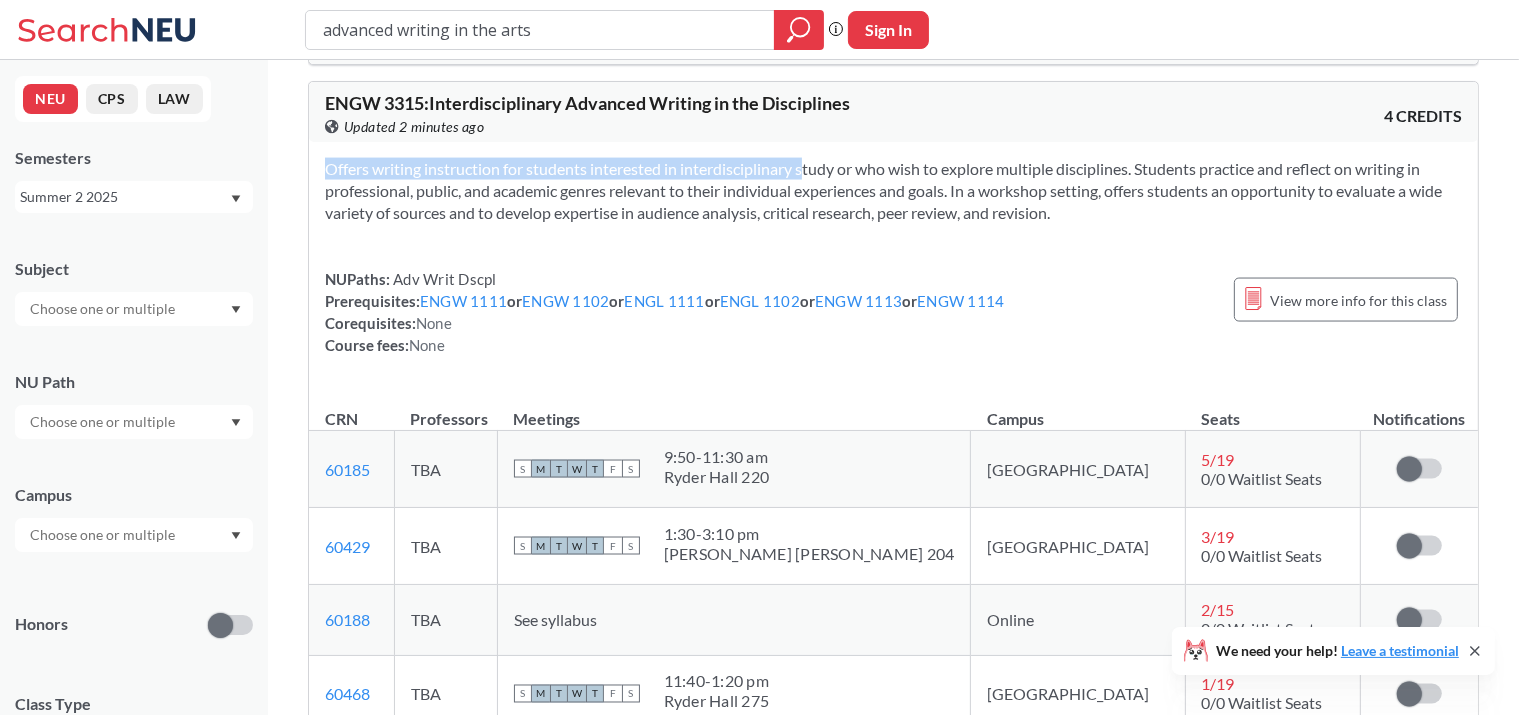 drag, startPoint x: 776, startPoint y: 162, endPoint x: 777, endPoint y: 227, distance: 65.00769 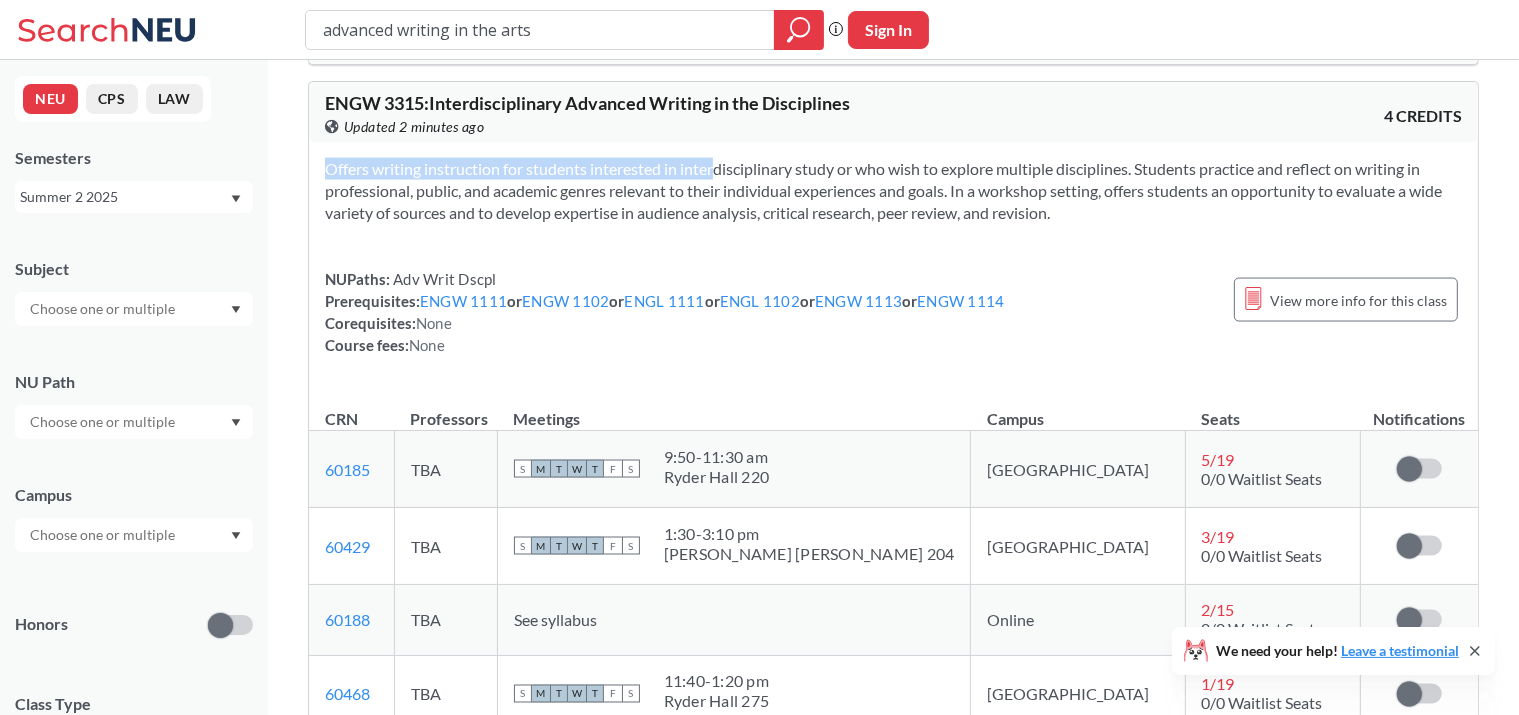 drag, startPoint x: 777, startPoint y: 227, endPoint x: 763, endPoint y: 151, distance: 77.27872 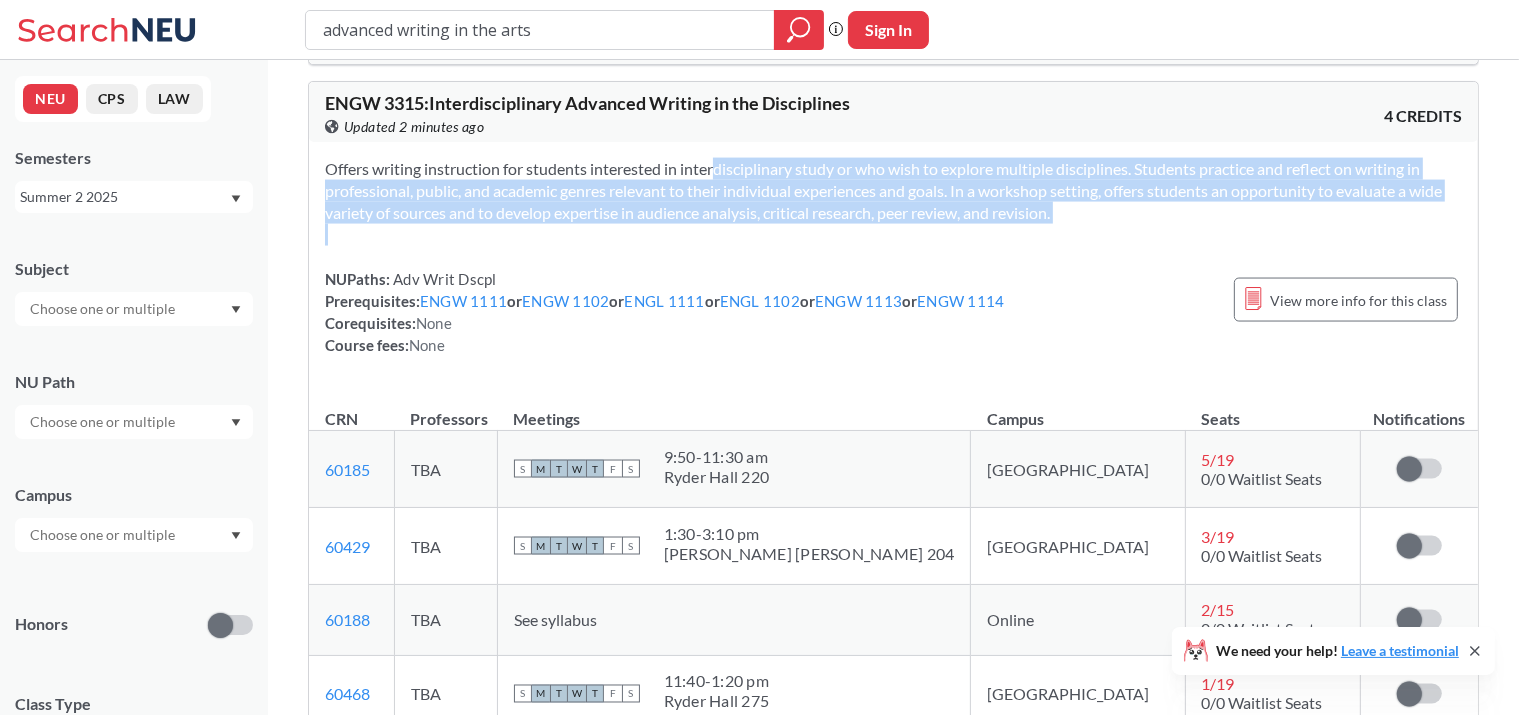 drag, startPoint x: 763, startPoint y: 151, endPoint x: 750, endPoint y: 223, distance: 73.1642 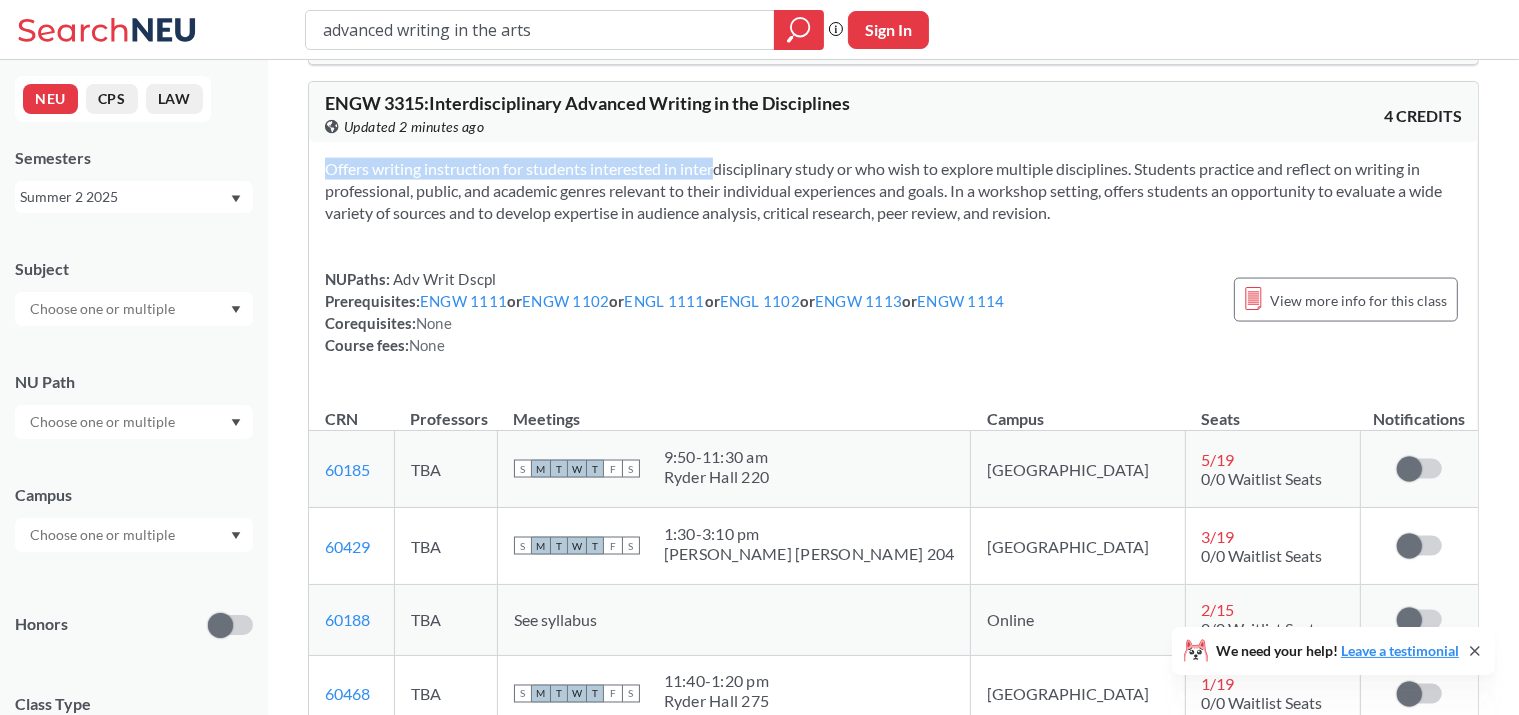 drag, startPoint x: 750, startPoint y: 223, endPoint x: 749, endPoint y: 150, distance: 73.00685 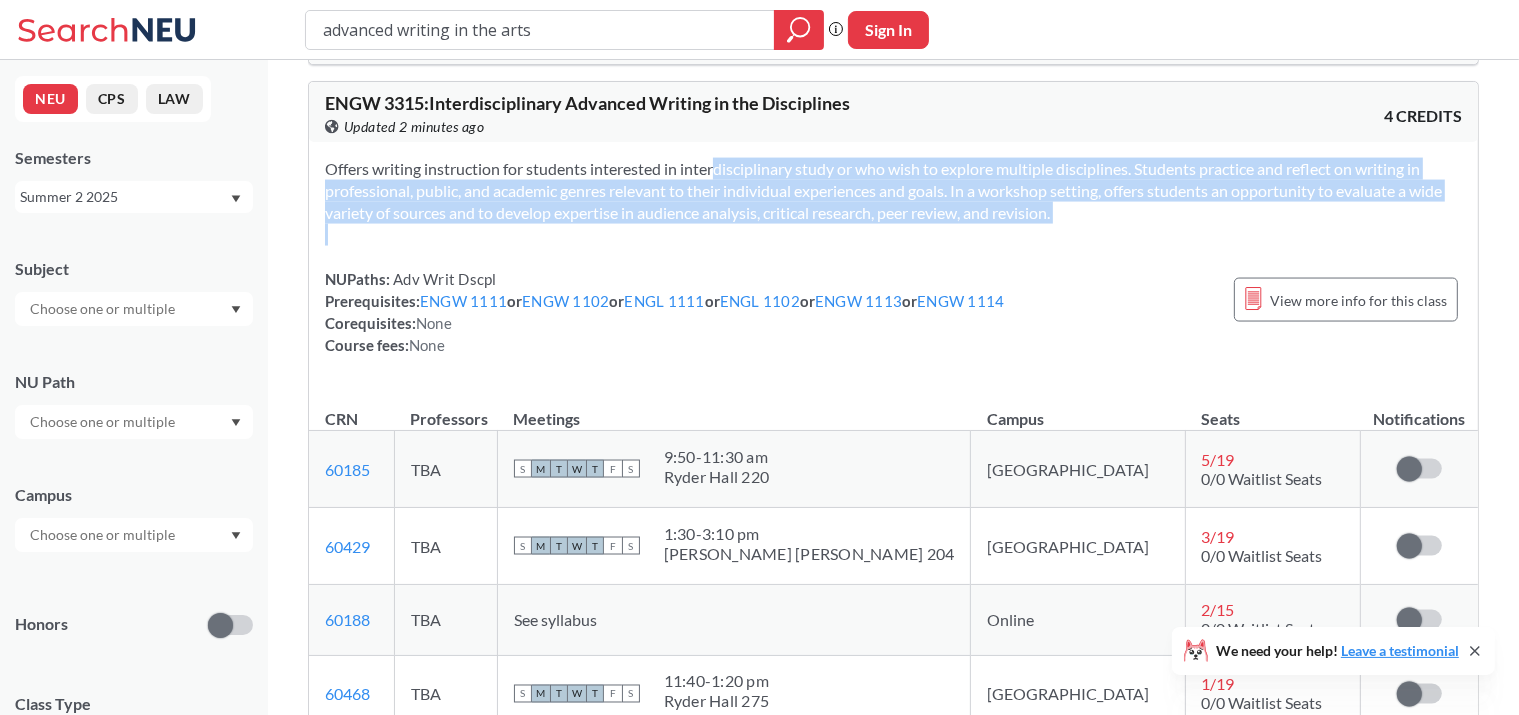 drag, startPoint x: 749, startPoint y: 150, endPoint x: 729, endPoint y: 228, distance: 80.523285 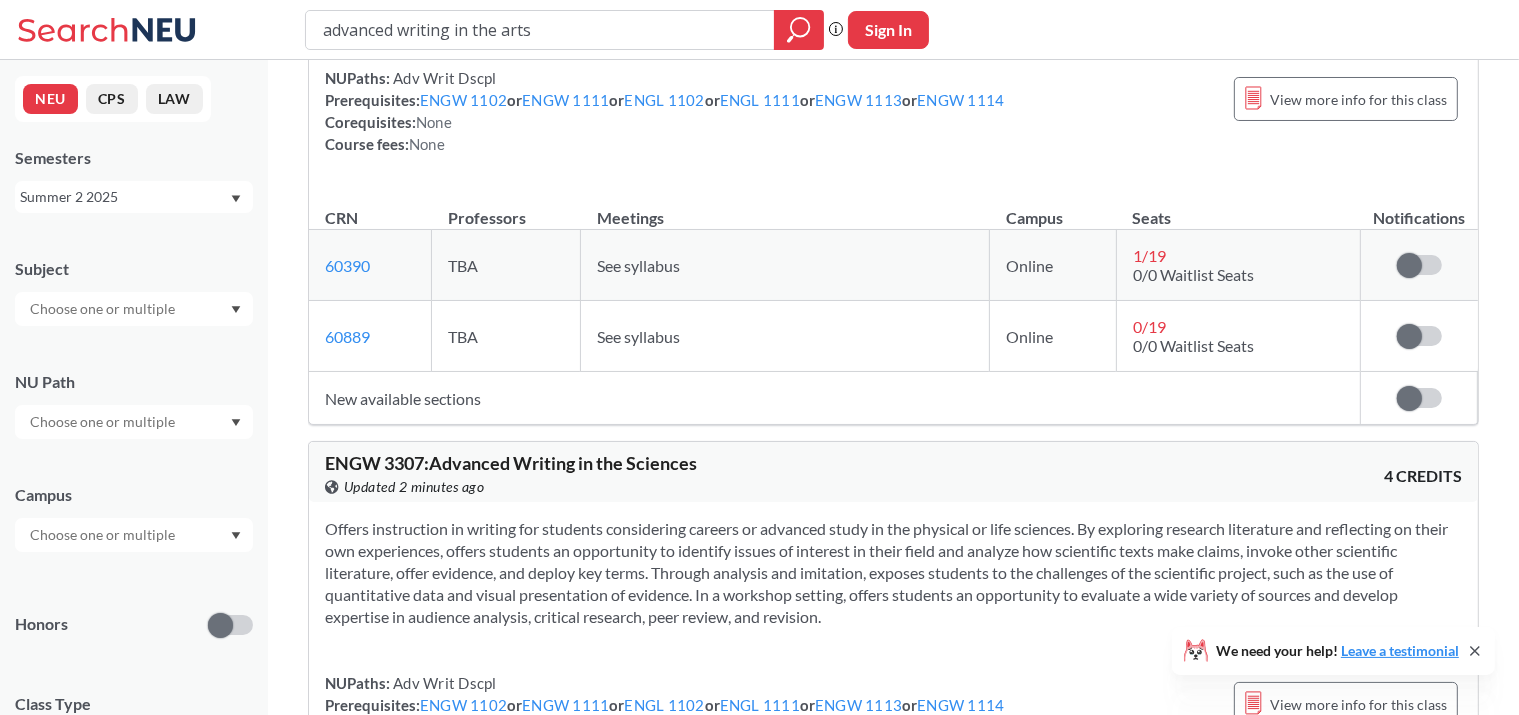 scroll, scrollTop: 0, scrollLeft: 0, axis: both 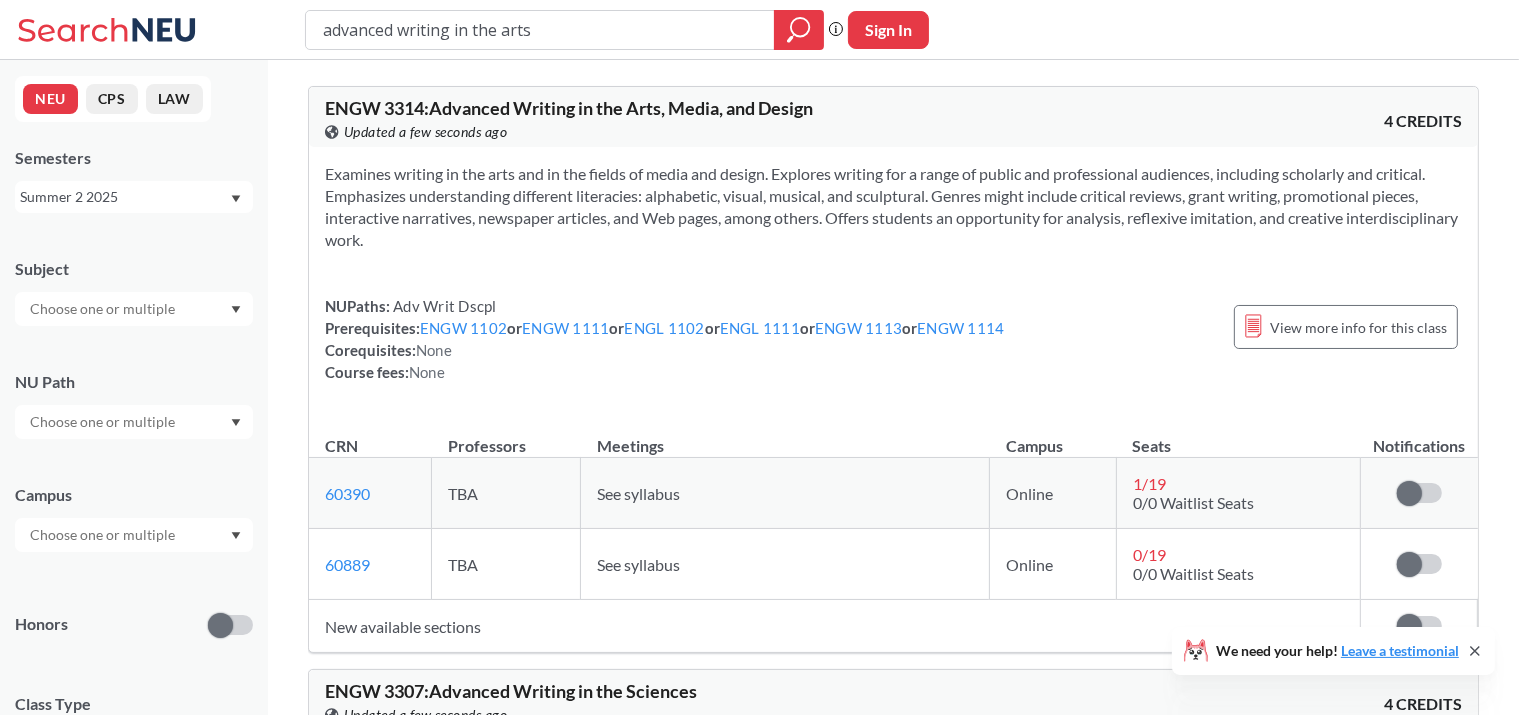 click 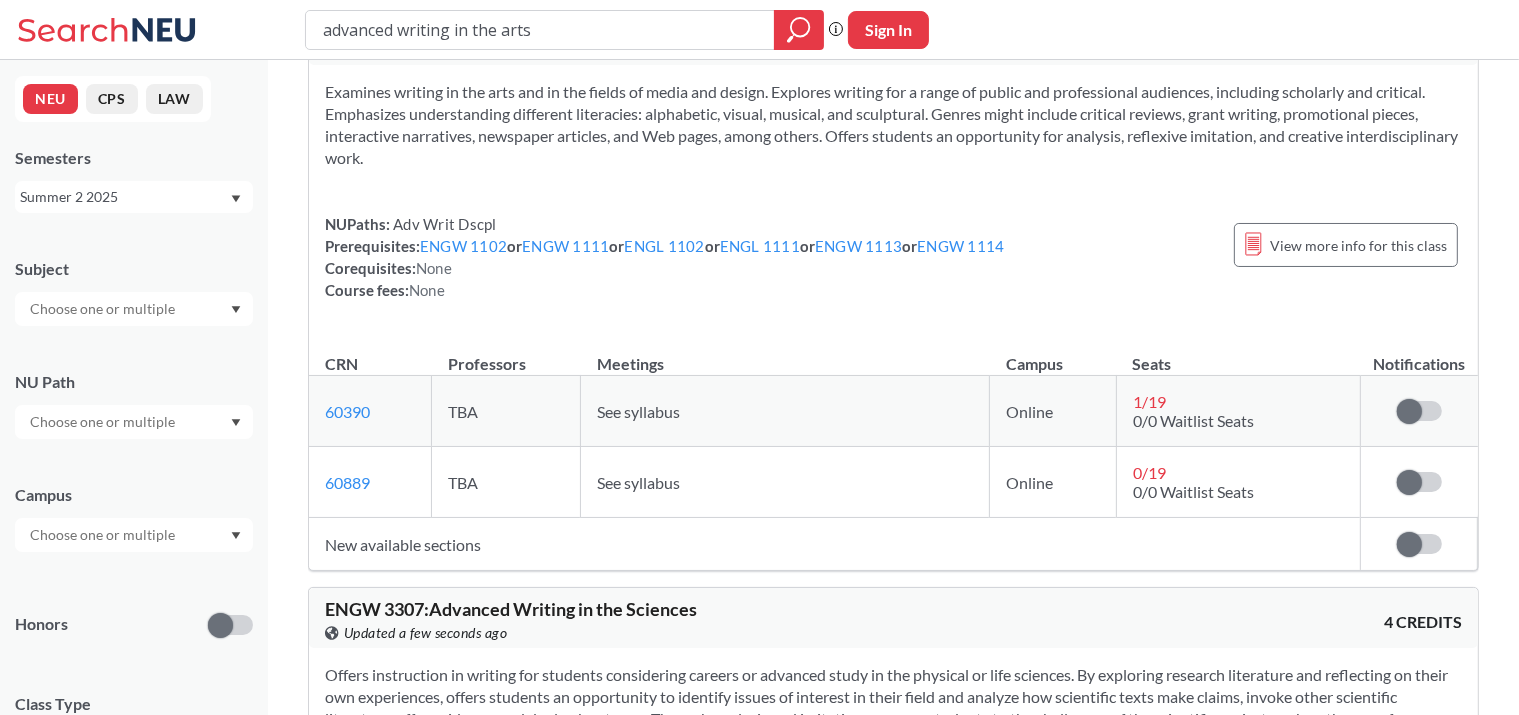 scroll, scrollTop: 83, scrollLeft: 0, axis: vertical 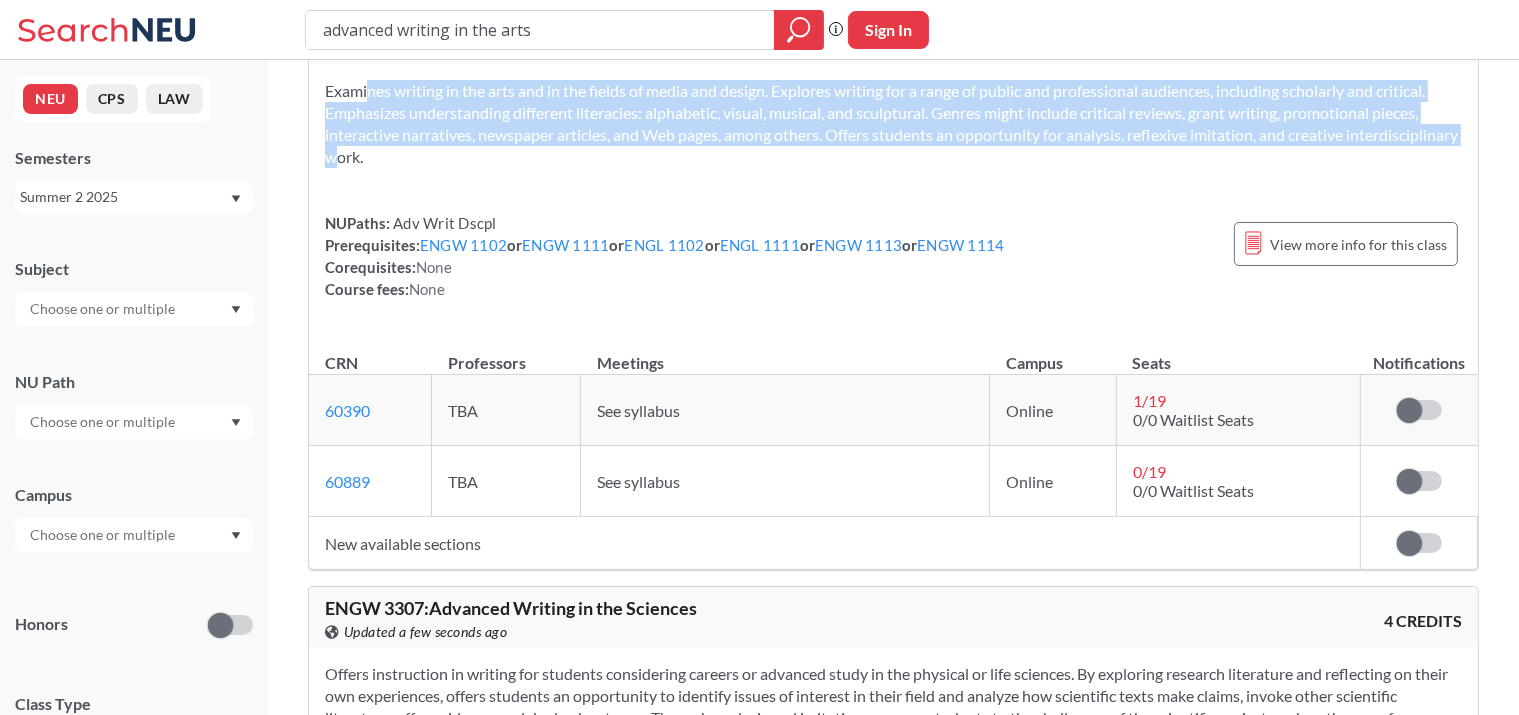 drag, startPoint x: 328, startPoint y: 90, endPoint x: 416, endPoint y: 160, distance: 112.44554 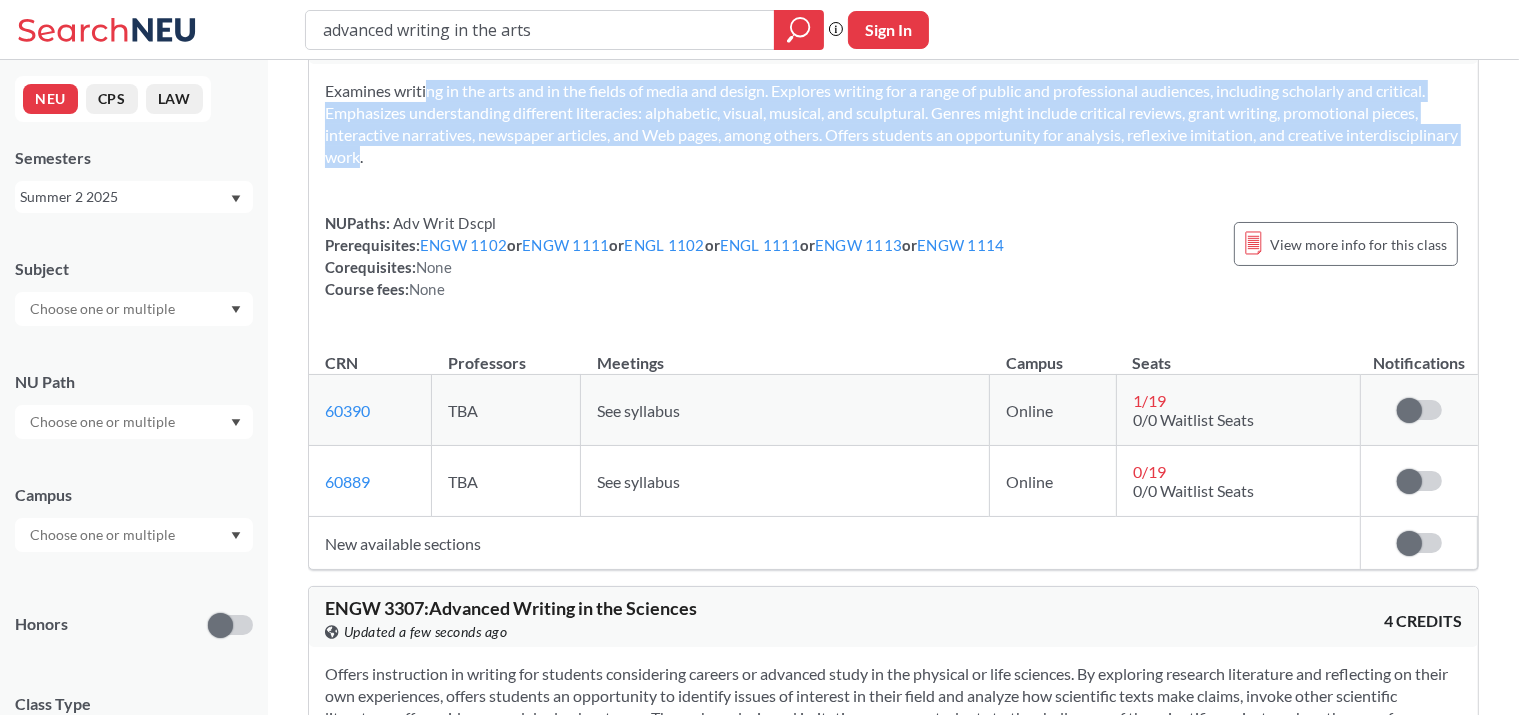 drag, startPoint x: 416, startPoint y: 160, endPoint x: 411, endPoint y: 91, distance: 69.18092 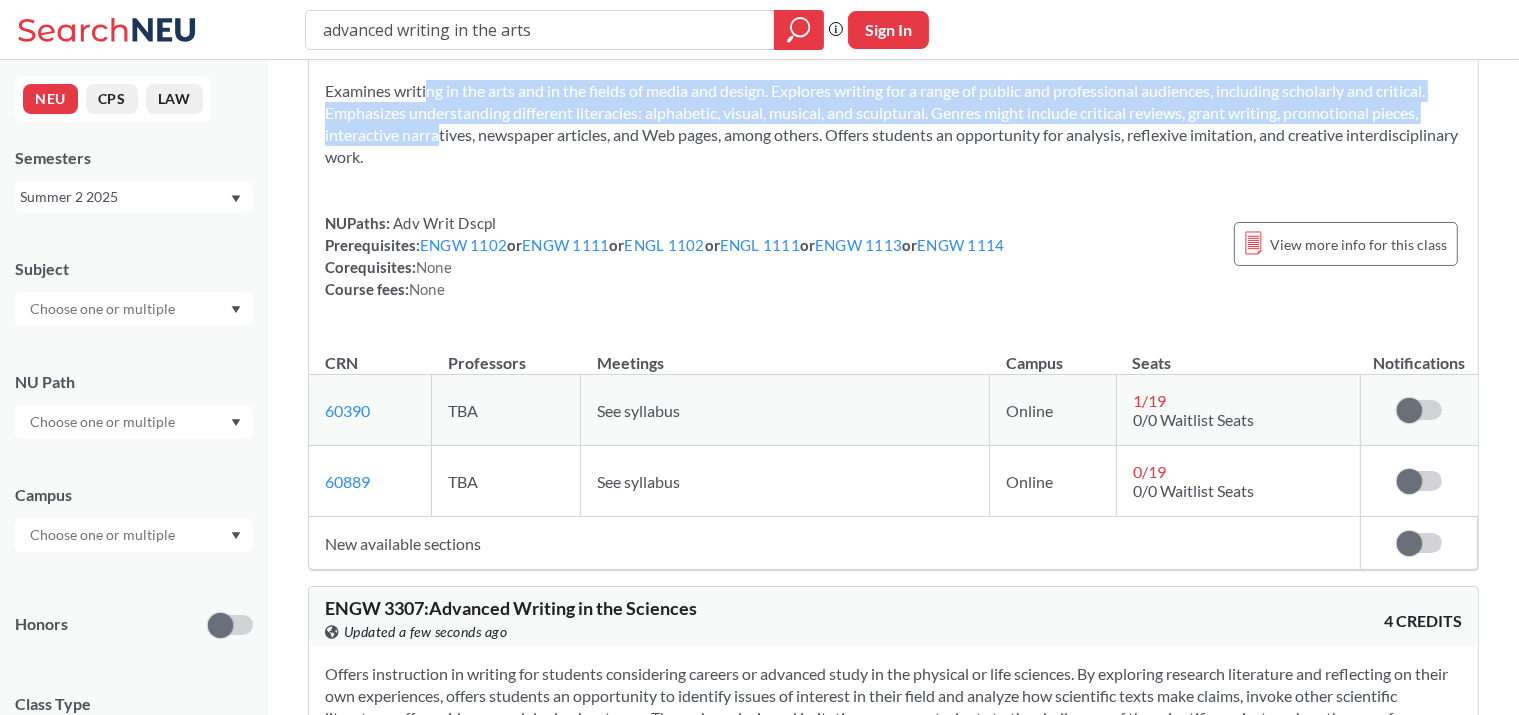 drag, startPoint x: 411, startPoint y: 91, endPoint x: 398, endPoint y: 138, distance: 48.76474 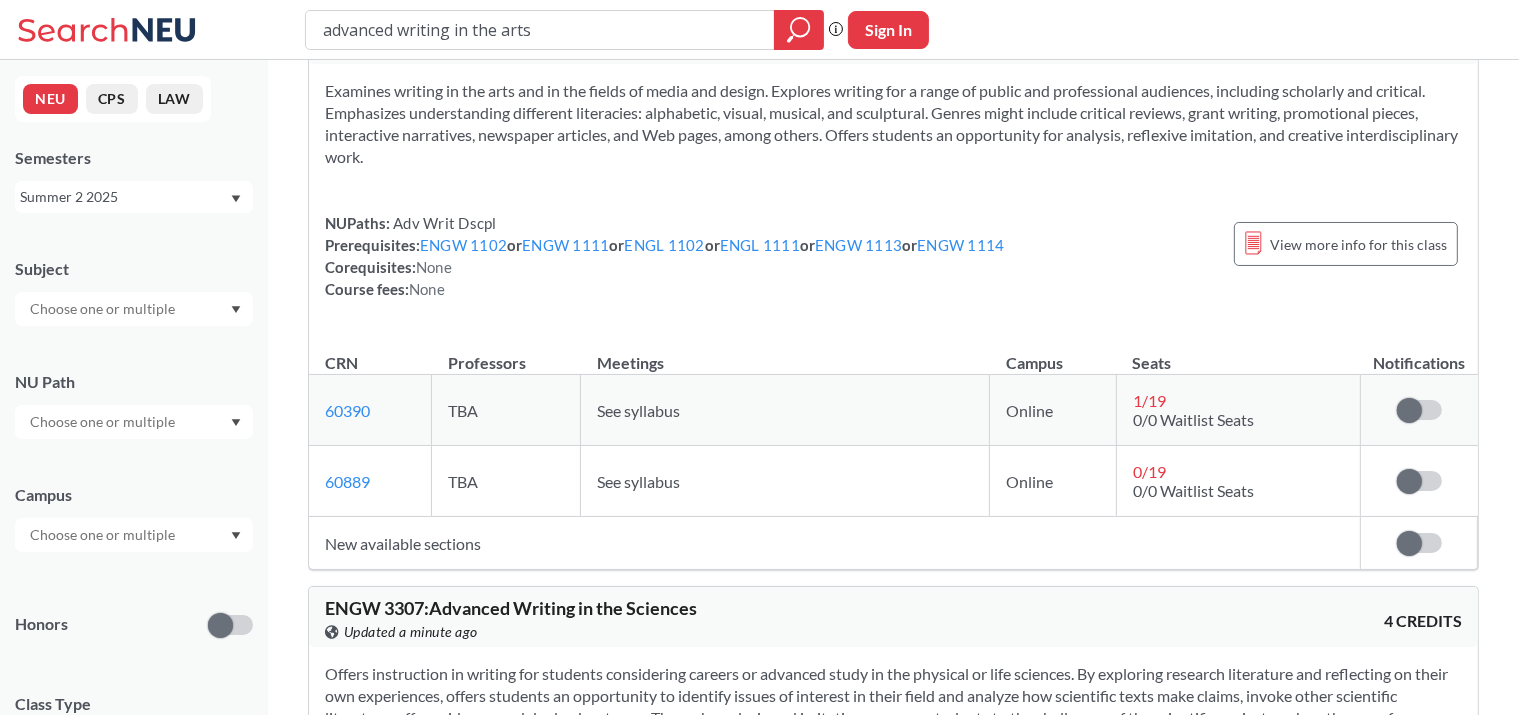 click on "Examines writing in the arts and in the fields of media and design. Explores writing for a range of public and professional audiences, including scholarly and critical. Emphasizes understanding different literacies: alphabetic, visual, musical, and sculptural. Genres might include critical reviews, grant writing, promotional pieces, interactive narratives, newspaper articles, and Web pages, among others. Offers students an opportunity for analysis, reflexive imitation, and creative interdisciplinary work." at bounding box center (893, 124) 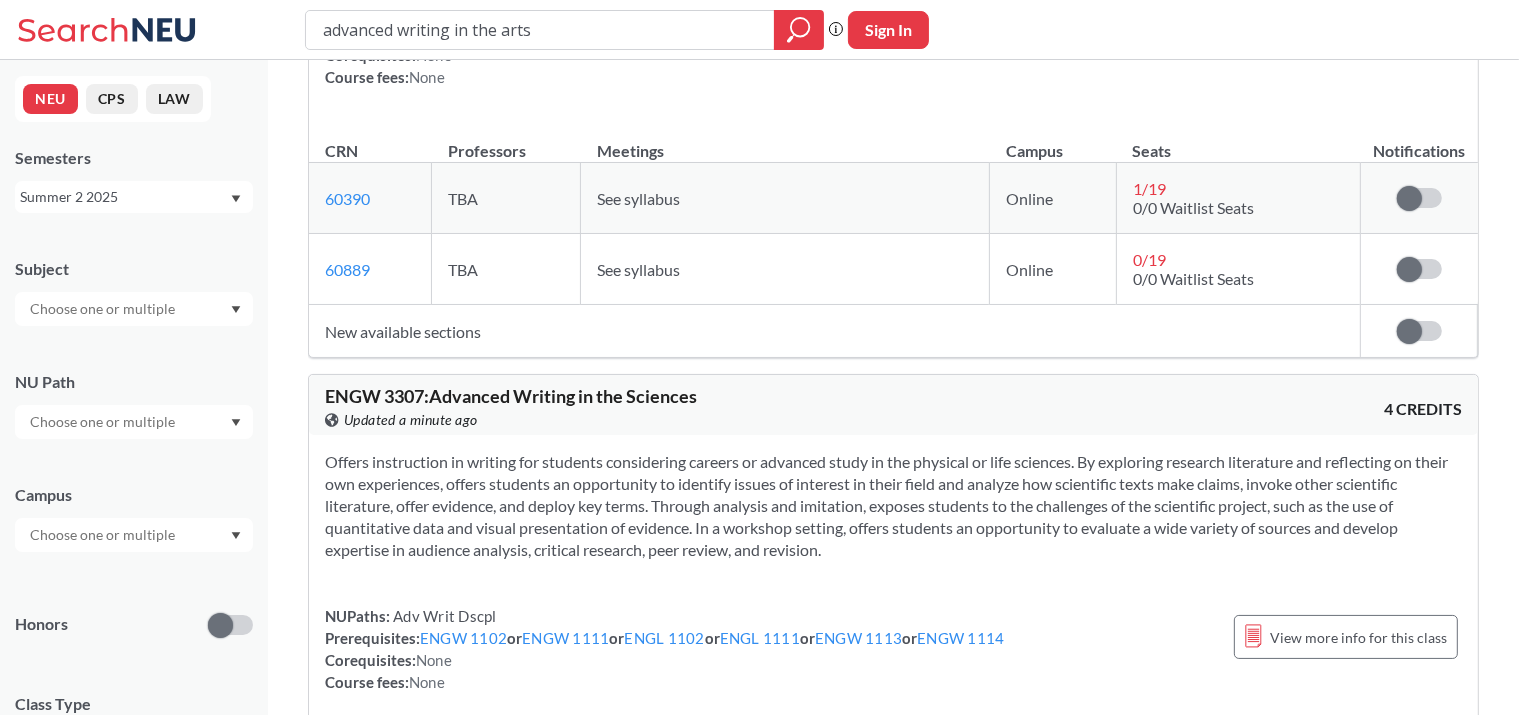 scroll, scrollTop: 0, scrollLeft: 0, axis: both 